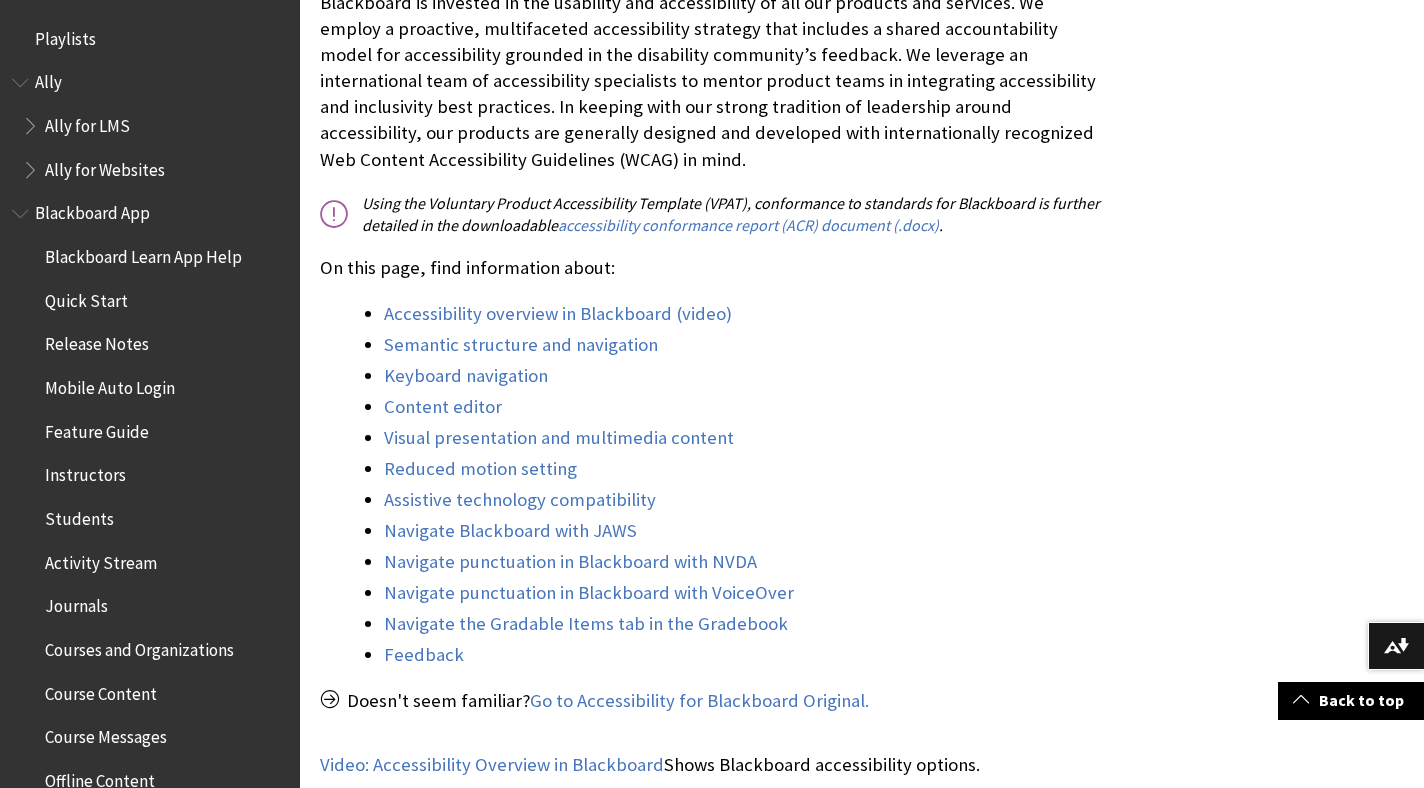 scroll, scrollTop: 546, scrollLeft: 0, axis: vertical 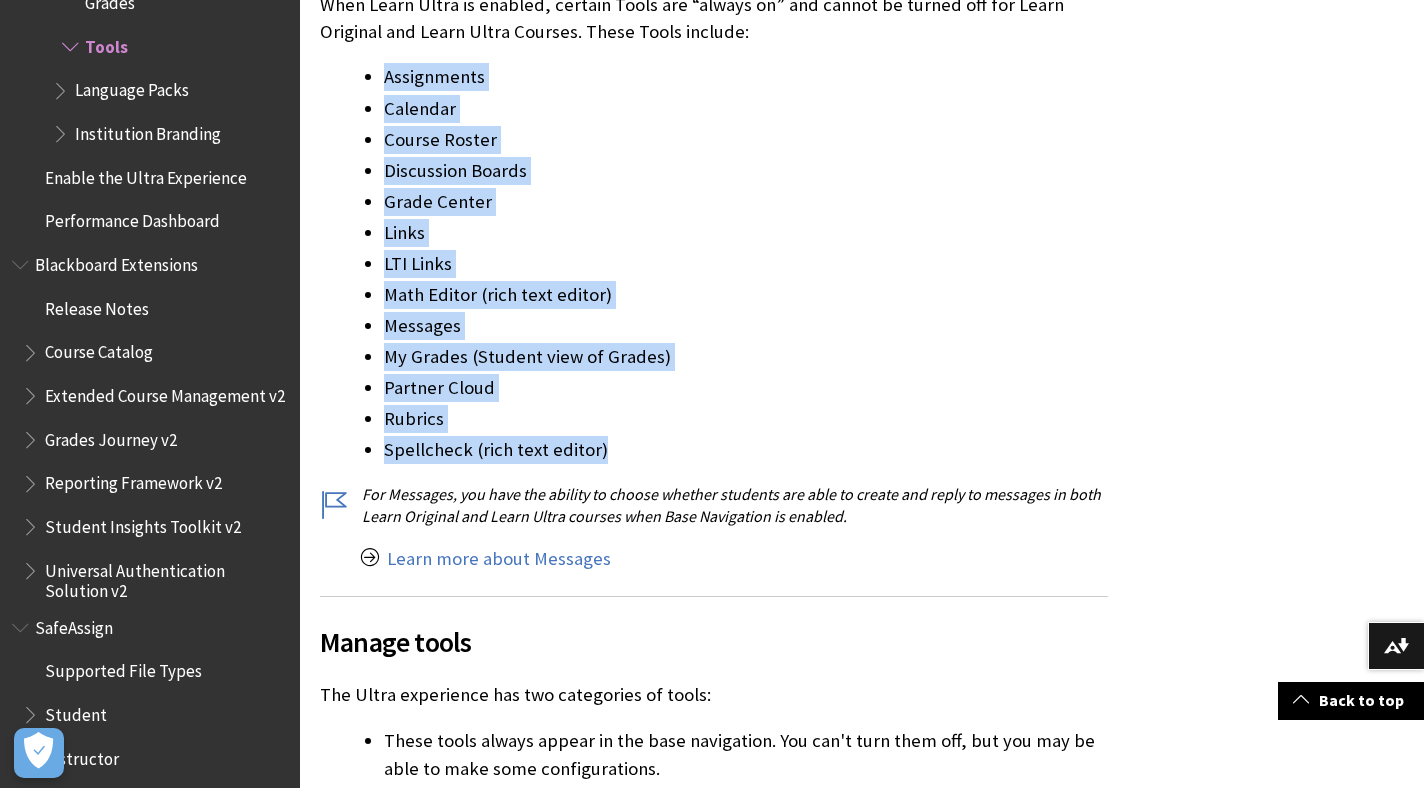 drag, startPoint x: 424, startPoint y: 49, endPoint x: 709, endPoint y: 437, distance: 481.42392 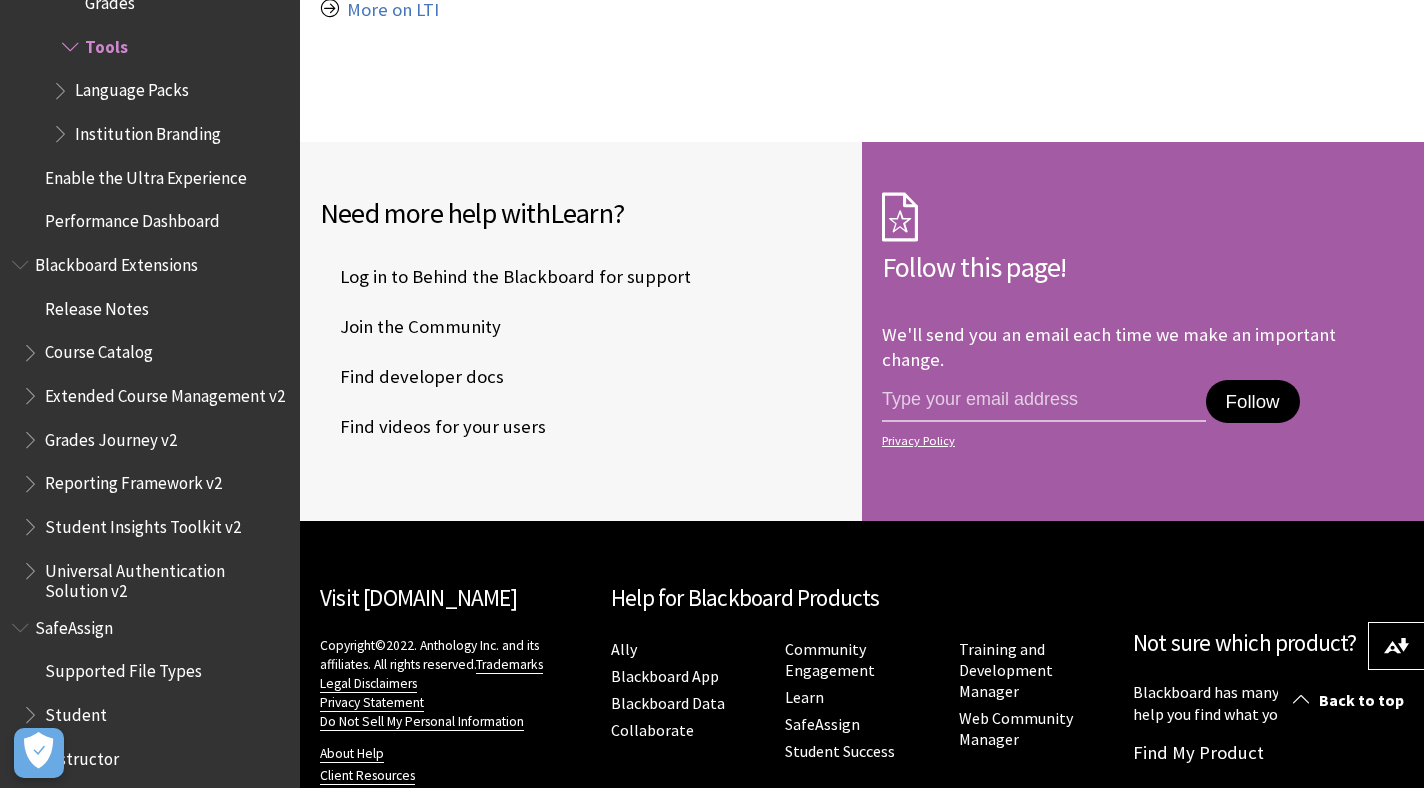 scroll, scrollTop: 4408, scrollLeft: 0, axis: vertical 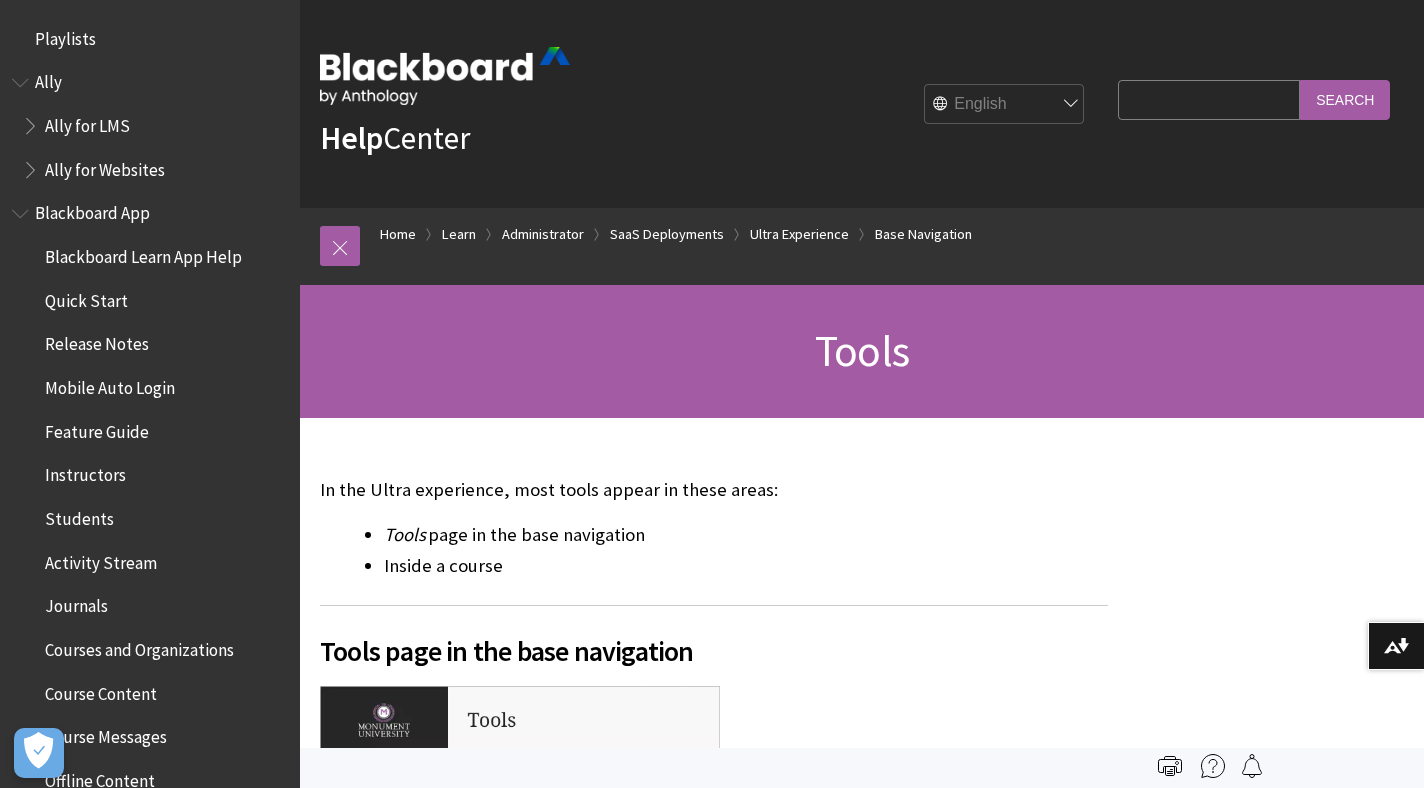click at bounding box center [445, 76] 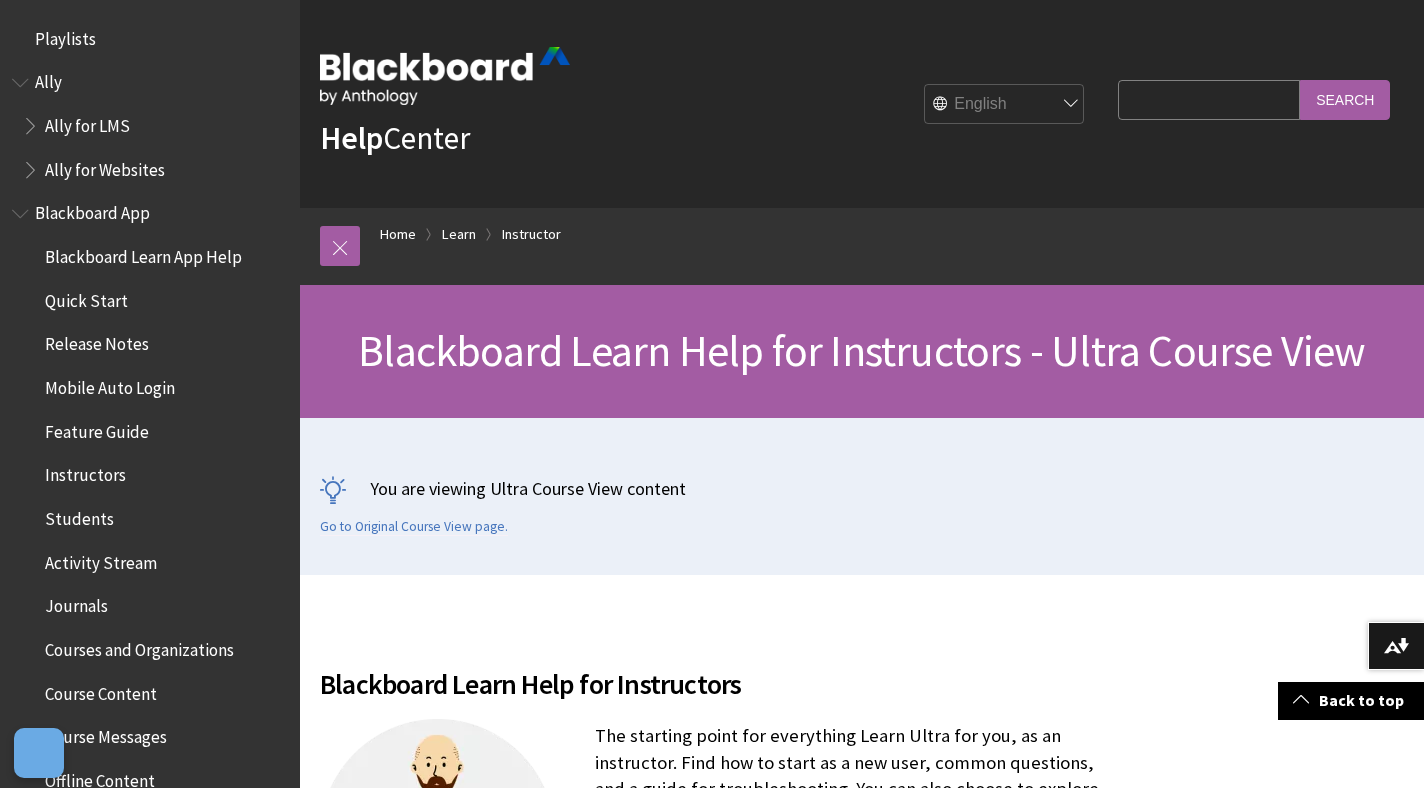 scroll, scrollTop: 498, scrollLeft: 0, axis: vertical 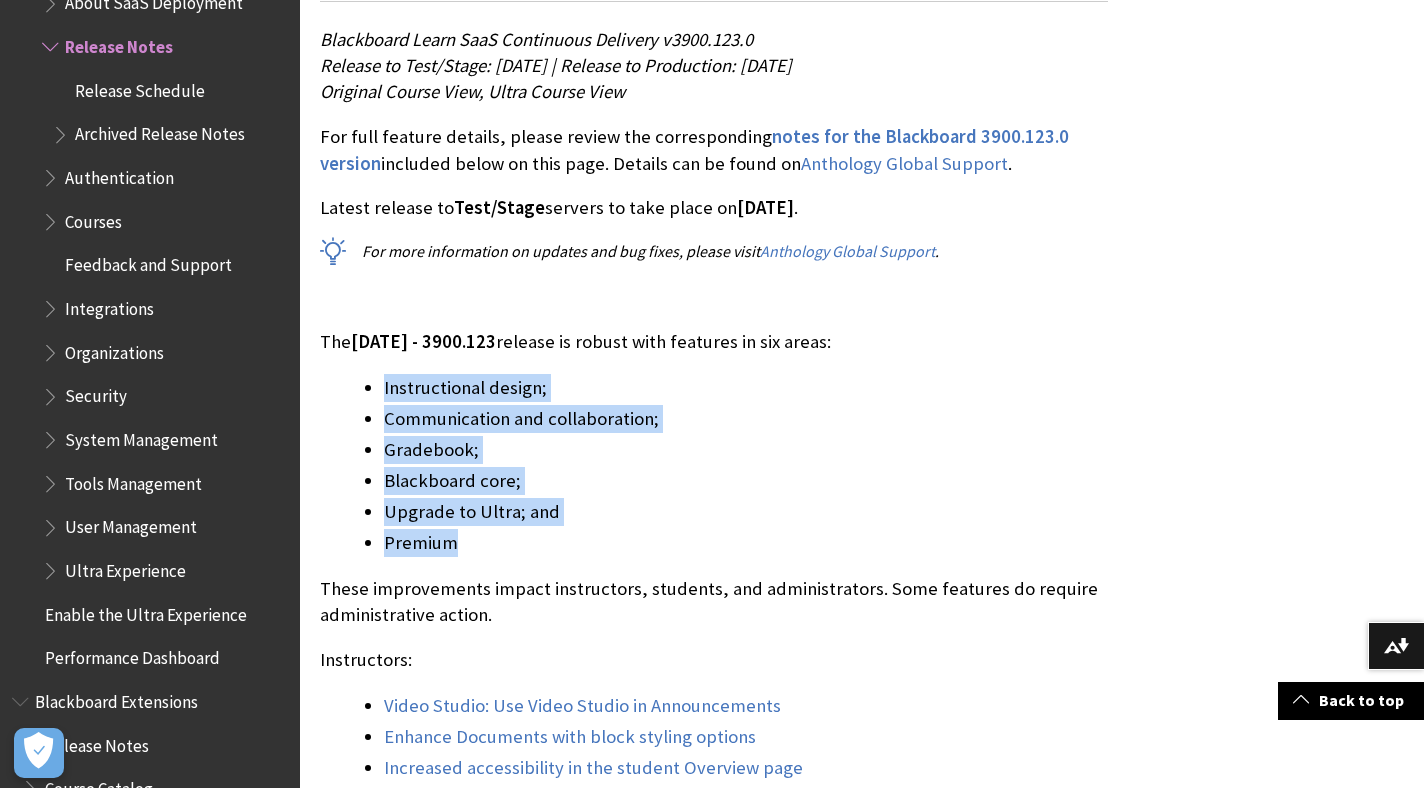 drag, startPoint x: 482, startPoint y: 515, endPoint x: 384, endPoint y: 371, distance: 174.1838 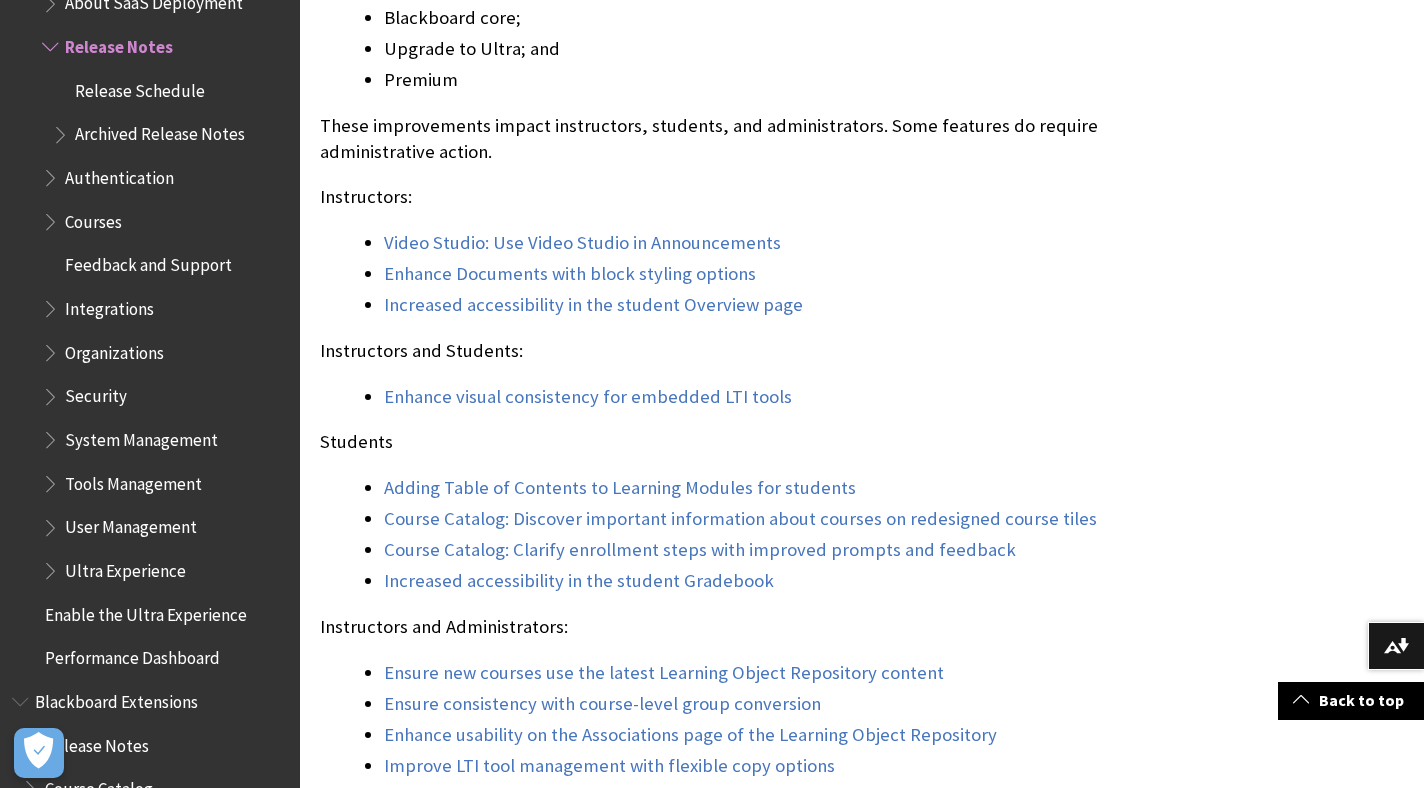 scroll, scrollTop: 1889, scrollLeft: 0, axis: vertical 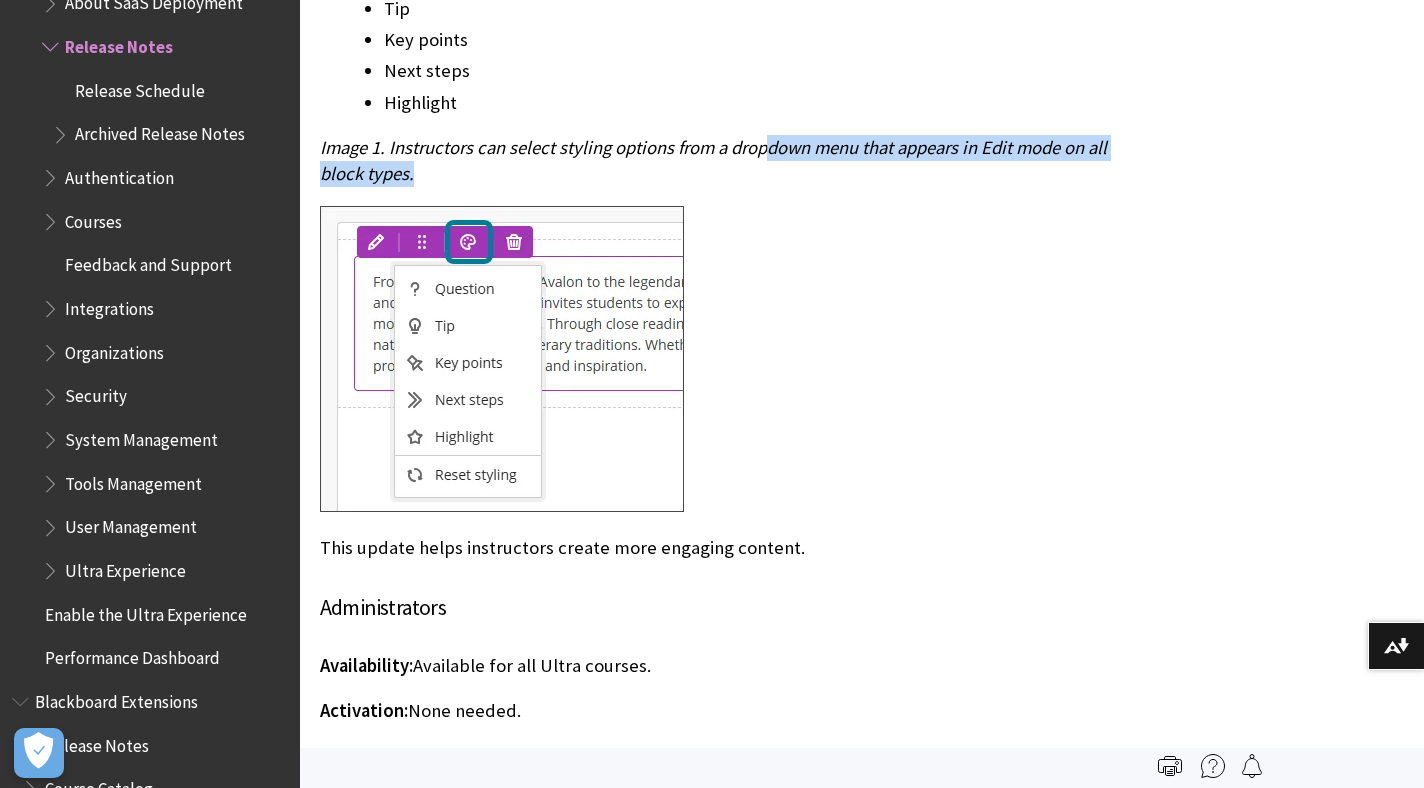 drag, startPoint x: 765, startPoint y: 134, endPoint x: 763, endPoint y: 72, distance: 62.03225 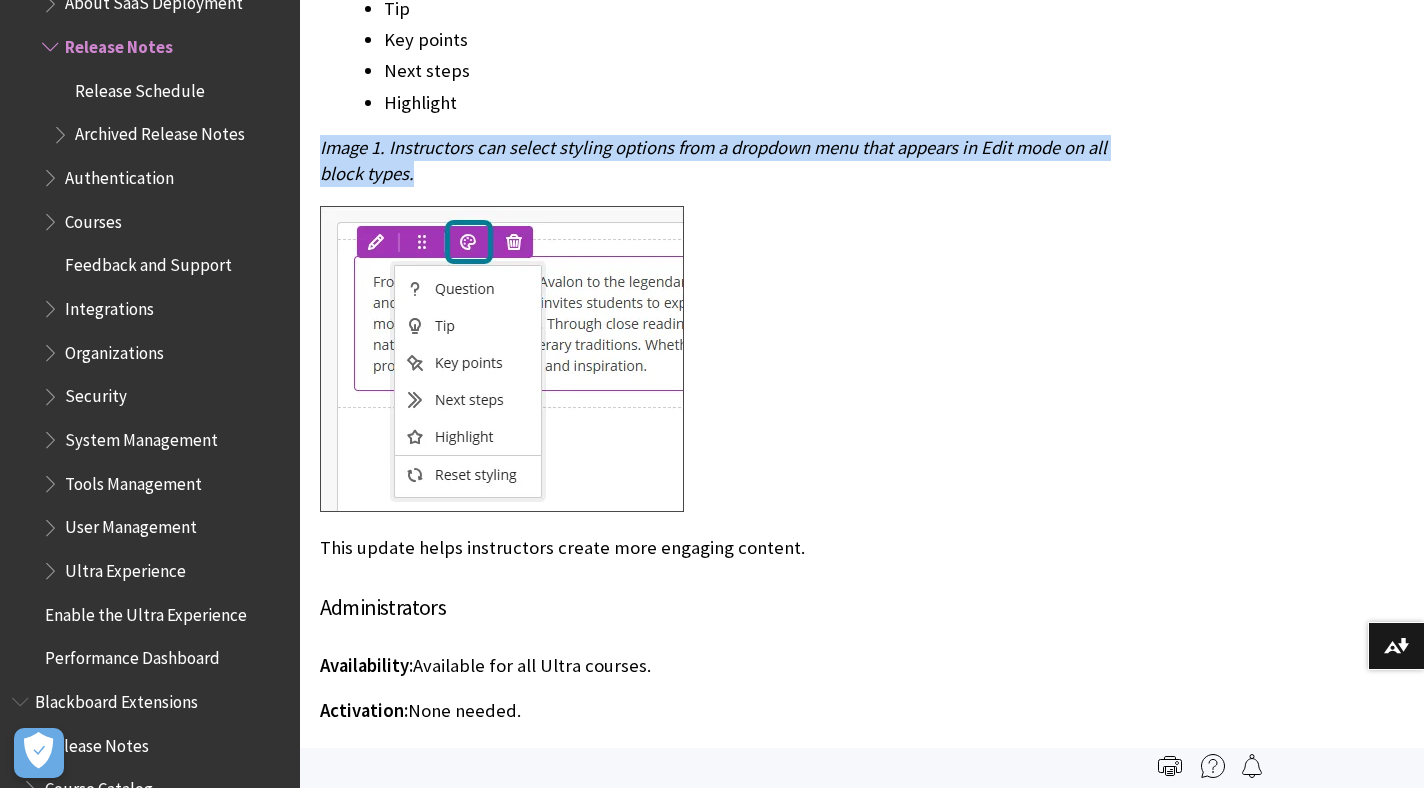 click at bounding box center (714, 361) 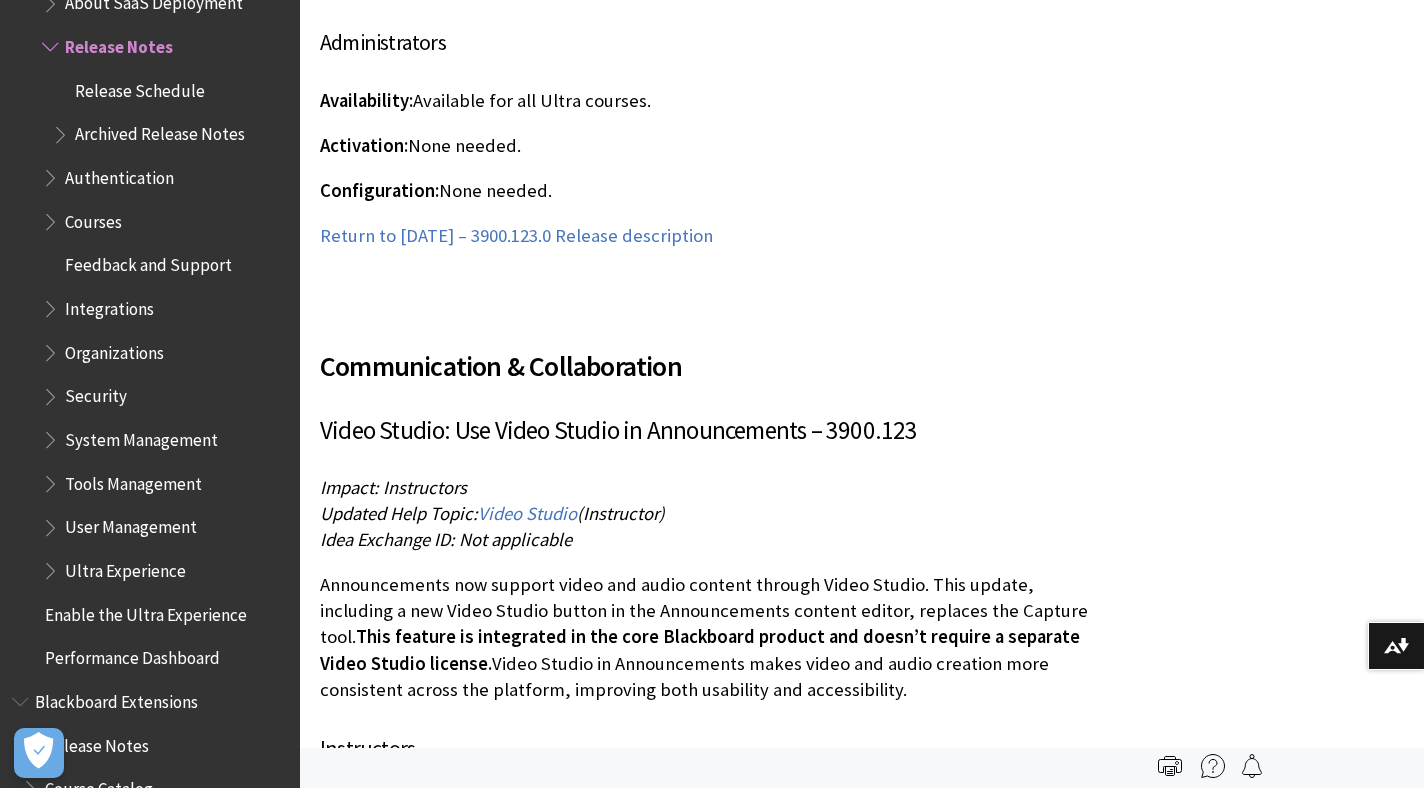 scroll, scrollTop: 8605, scrollLeft: 0, axis: vertical 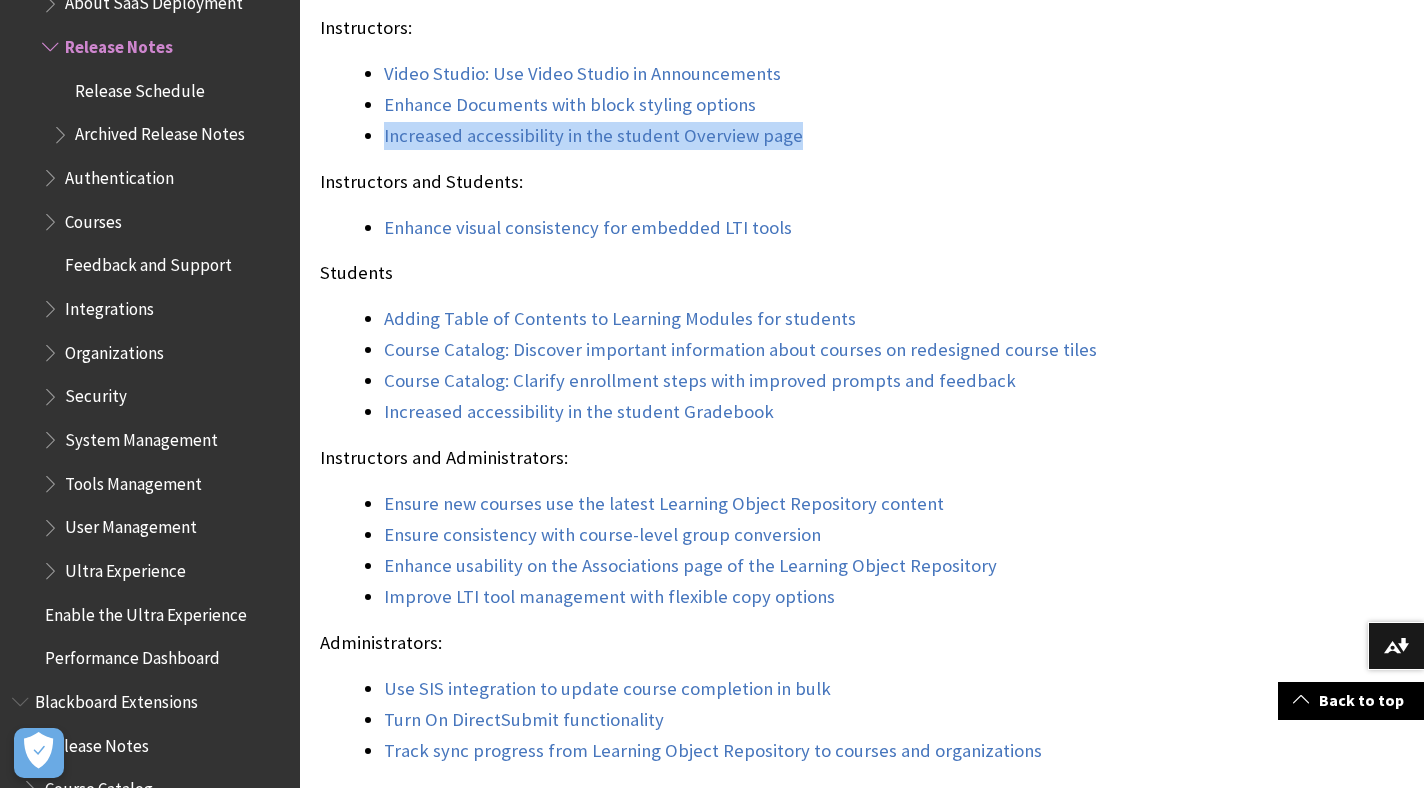 click on "Enhance visual consistency for embedded LTI tools" at bounding box center (746, 228) 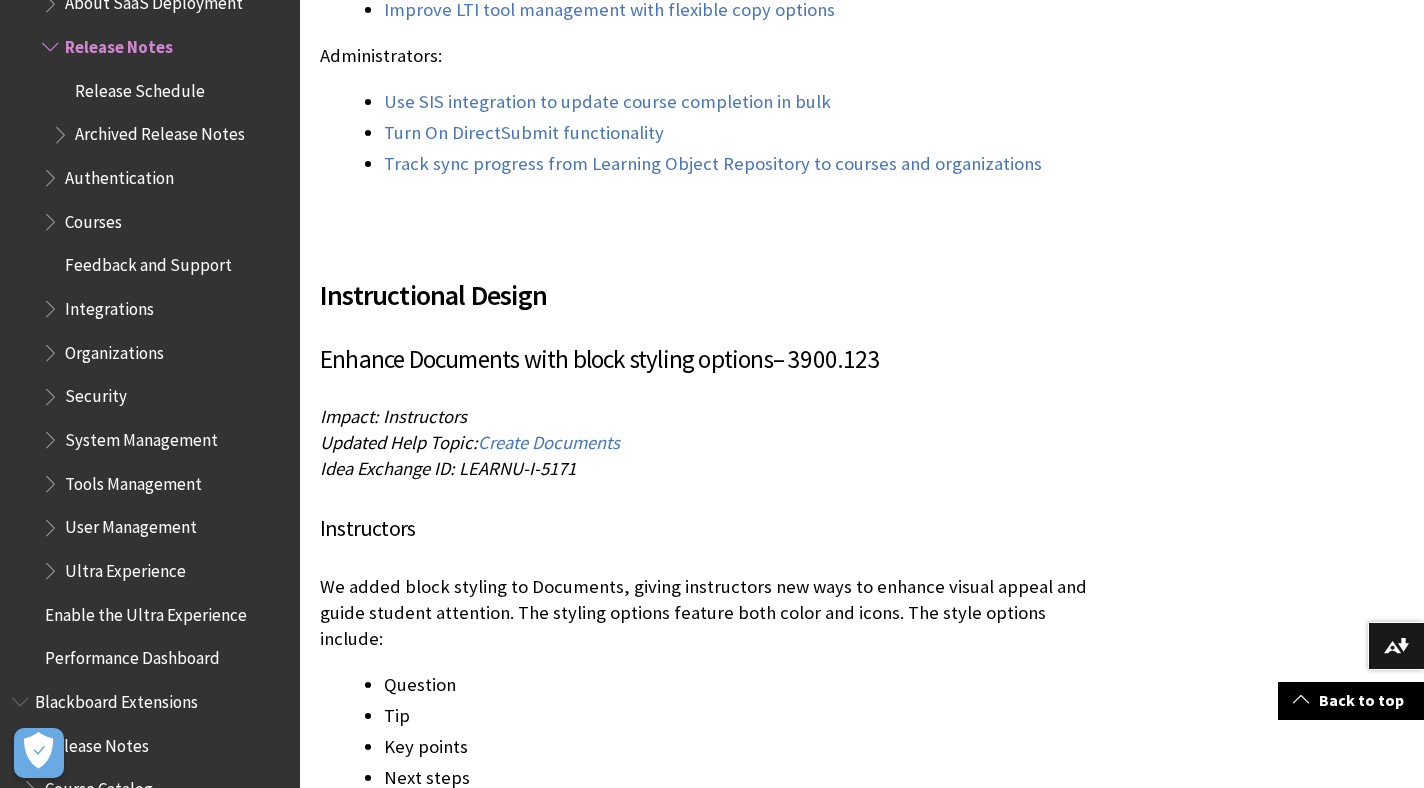 scroll, scrollTop: 2646, scrollLeft: 0, axis: vertical 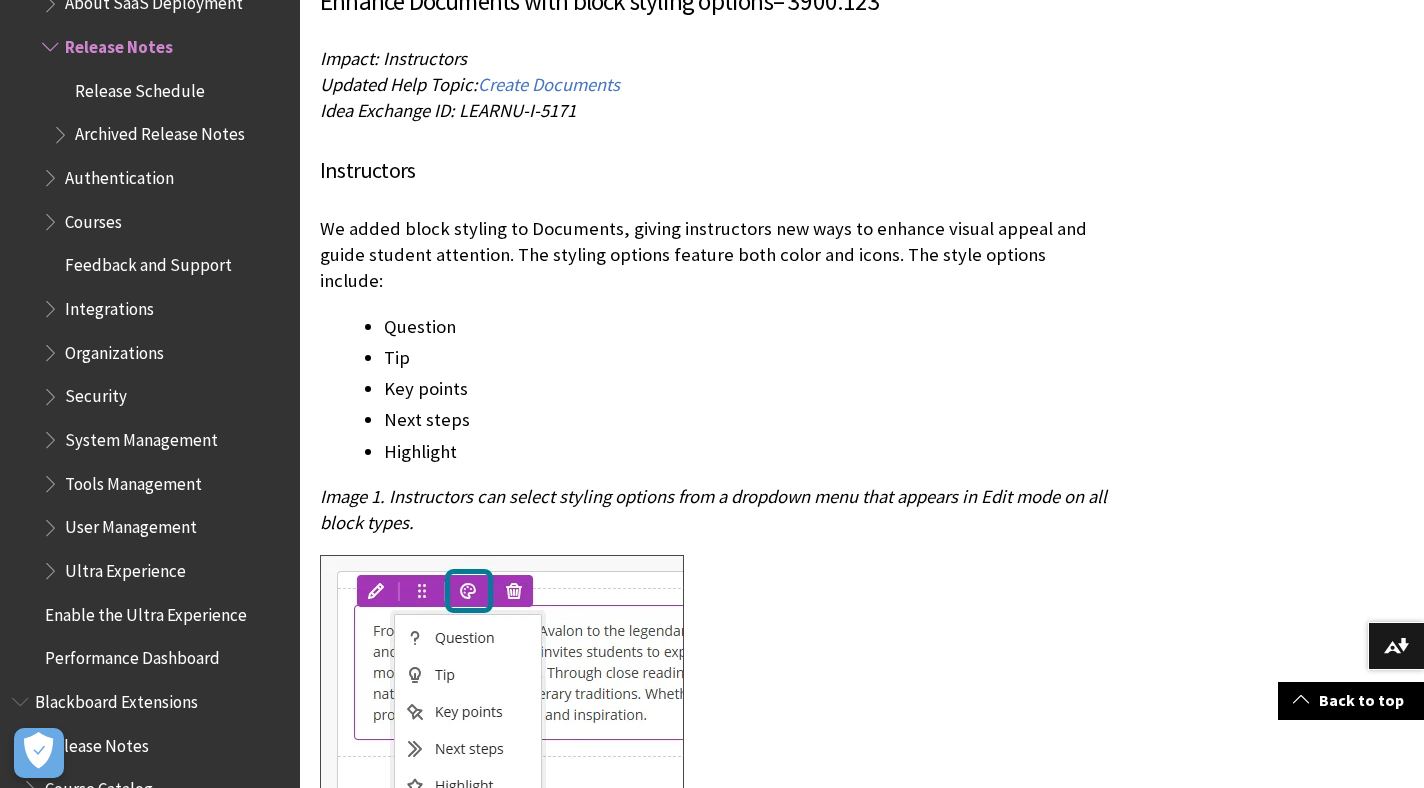 click on "Next steps" at bounding box center (746, 420) 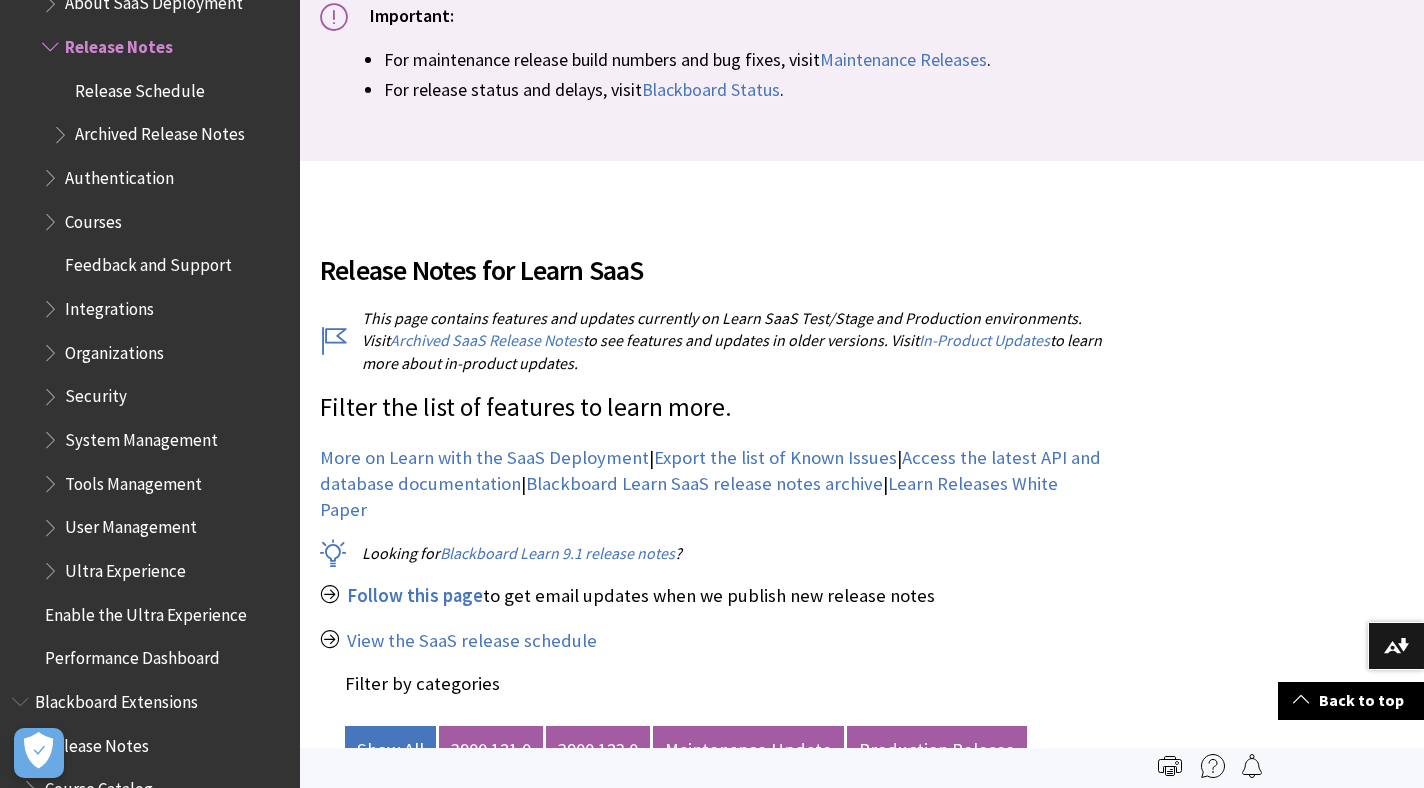 scroll, scrollTop: 0, scrollLeft: 0, axis: both 